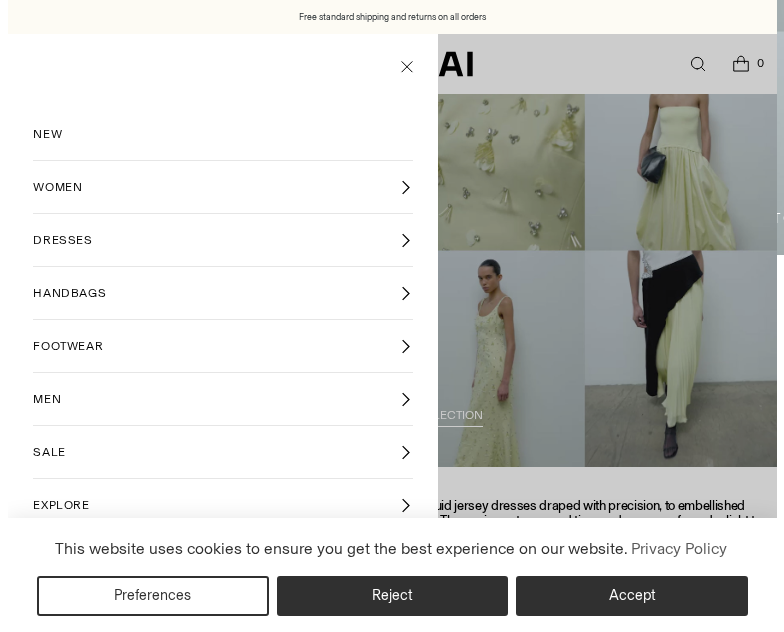 scroll, scrollTop: 0, scrollLeft: 0, axis: both 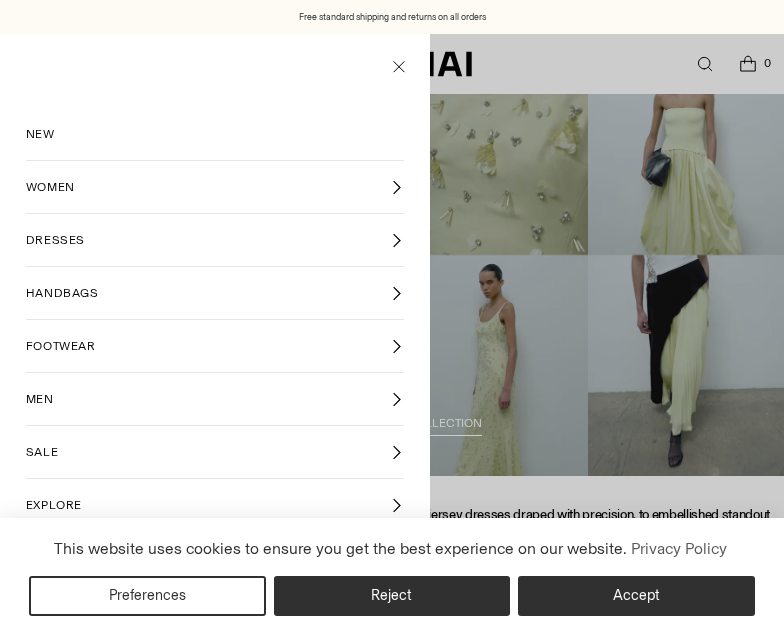 click on "DRESSES" at bounding box center (215, 240) 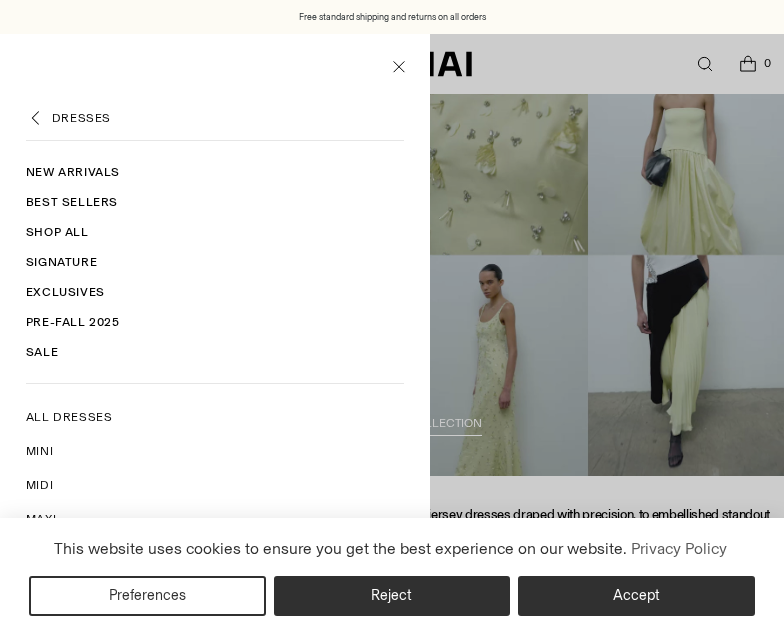 click on "New Arrivals" at bounding box center (215, 172) 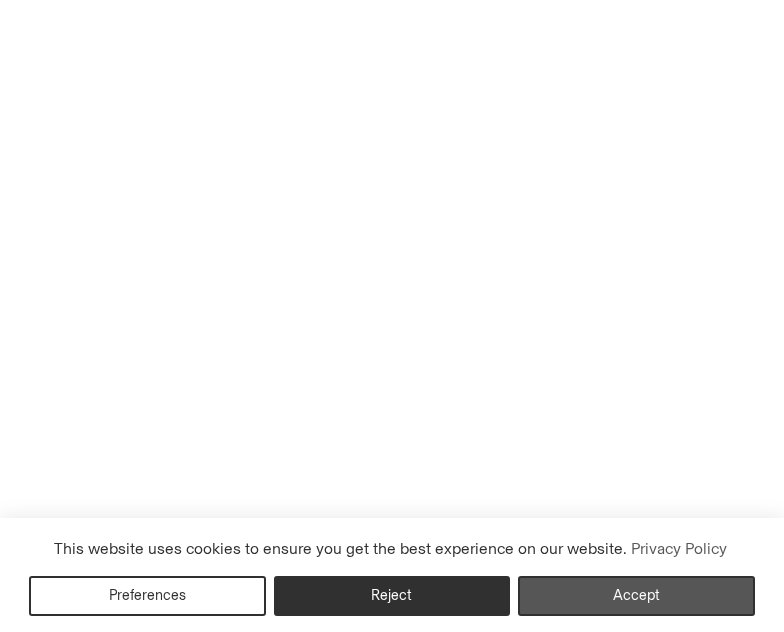 click on "Accept" at bounding box center [636, 596] 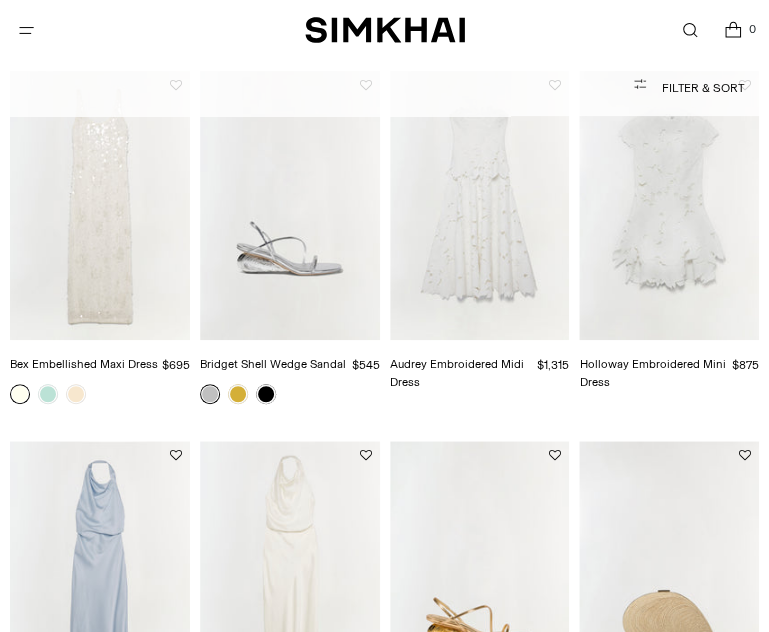 scroll, scrollTop: 0, scrollLeft: 0, axis: both 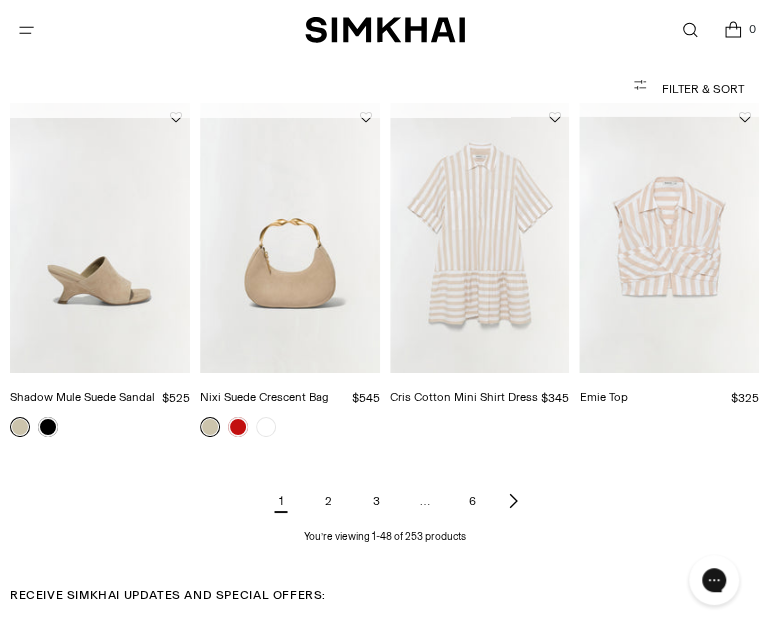 click on "2" at bounding box center [329, 501] 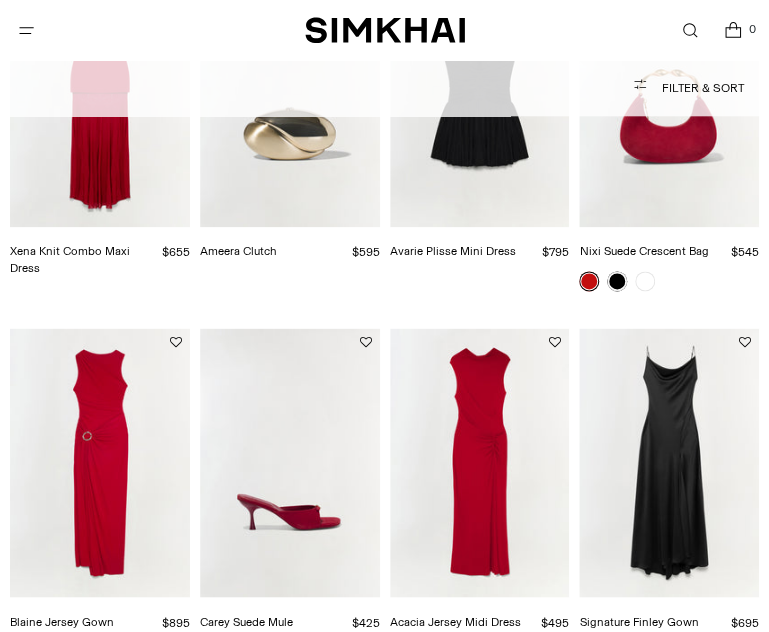 scroll, scrollTop: 739, scrollLeft: 0, axis: vertical 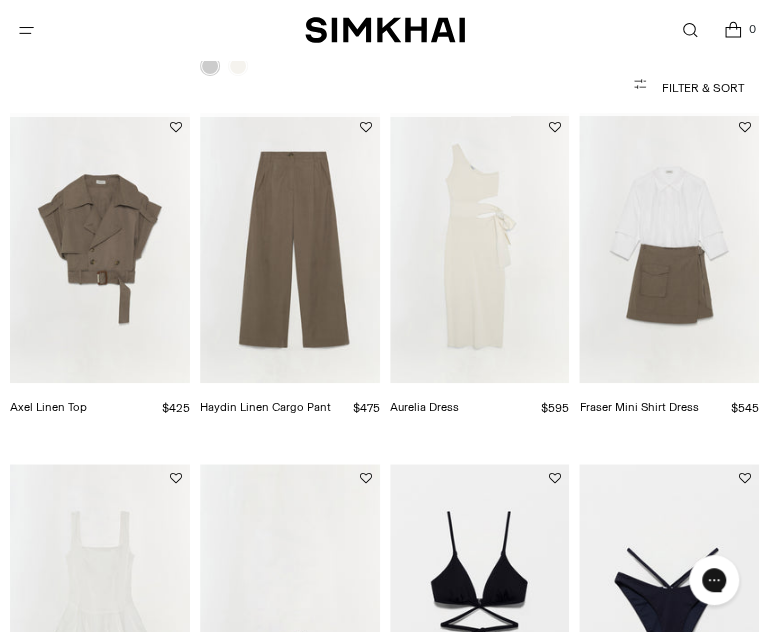 click at bounding box center [26, 30] 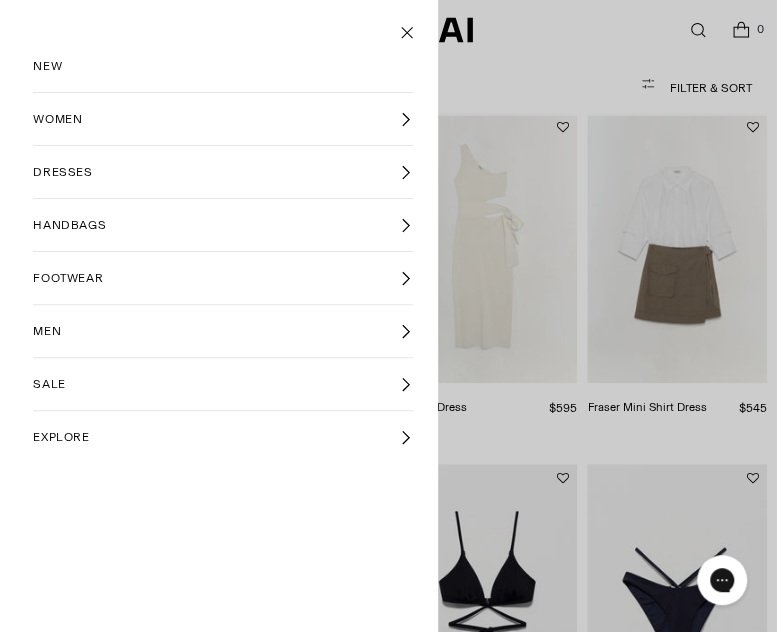 scroll, scrollTop: 0, scrollLeft: 0, axis: both 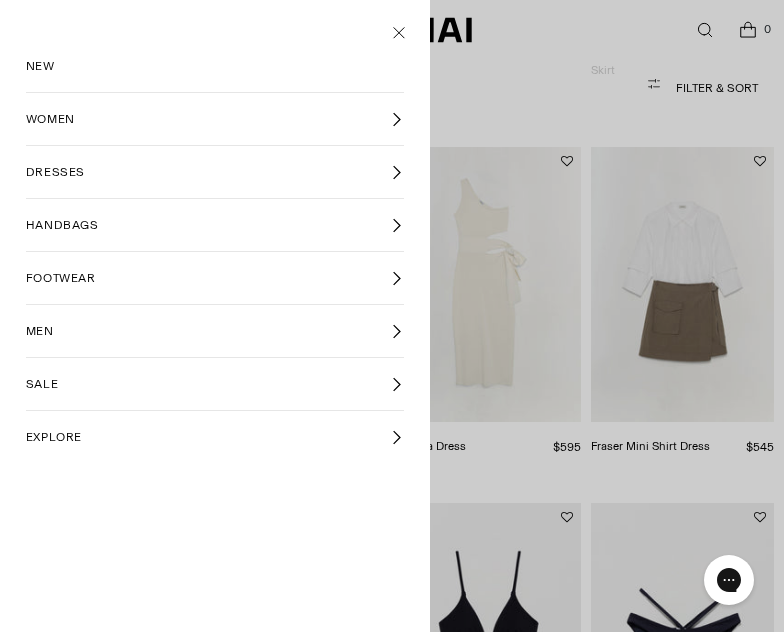 click on "DRESSES" at bounding box center [215, 172] 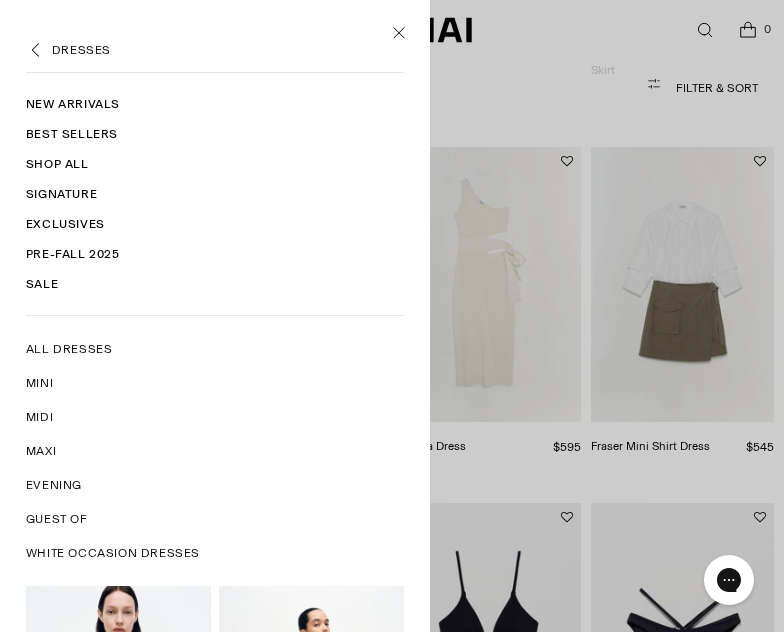 click on "New Arrivals" at bounding box center [215, 104] 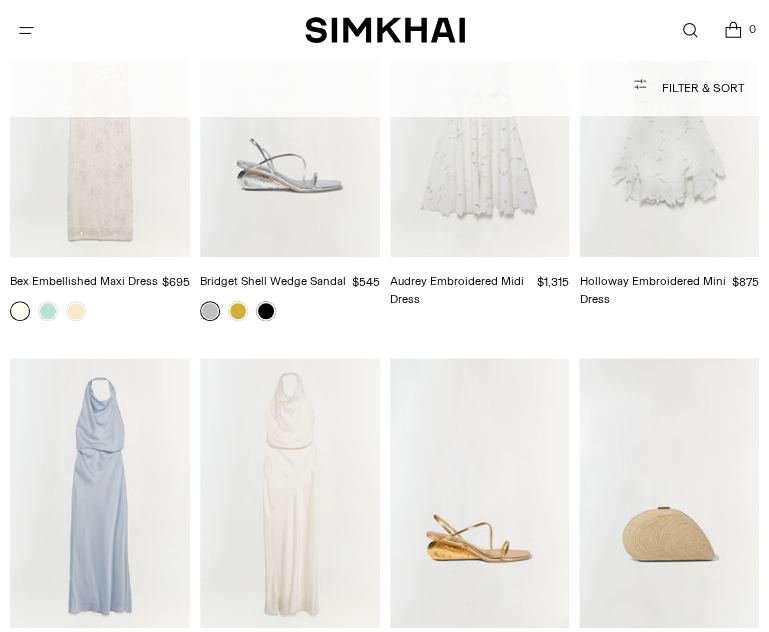 scroll, scrollTop: 0, scrollLeft: 0, axis: both 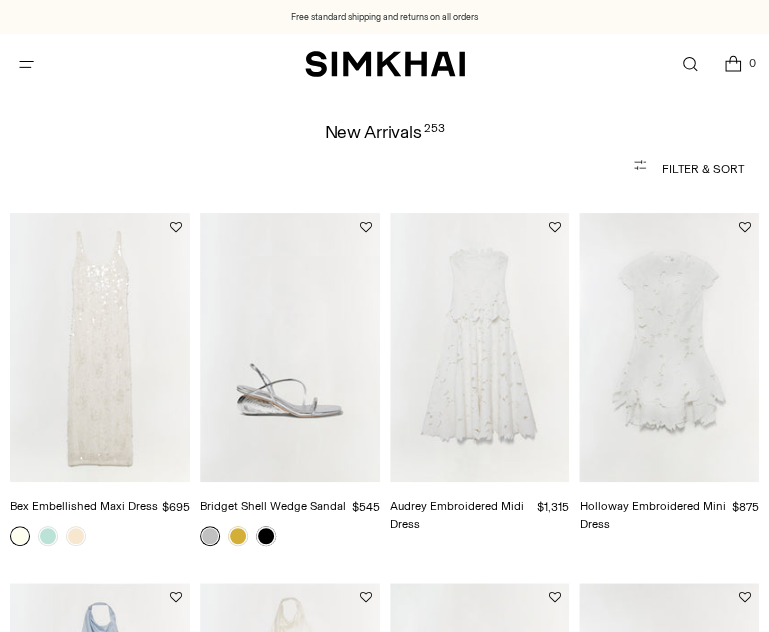 click at bounding box center (26, 64) 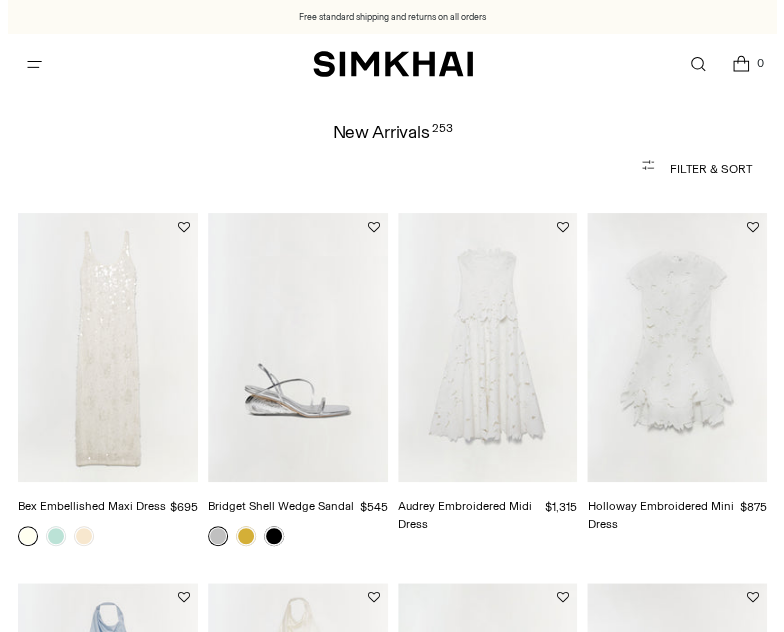 scroll, scrollTop: 0, scrollLeft: 0, axis: both 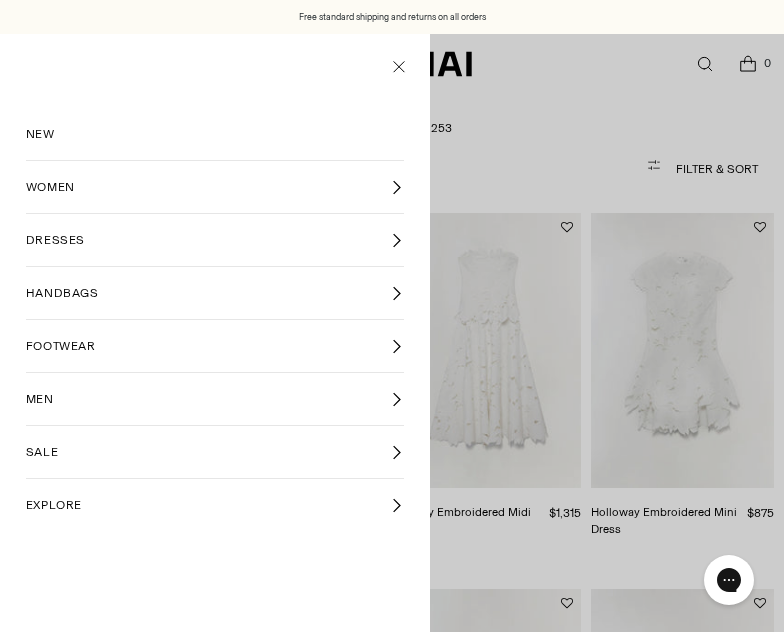 click on "DRESSES" at bounding box center [55, 240] 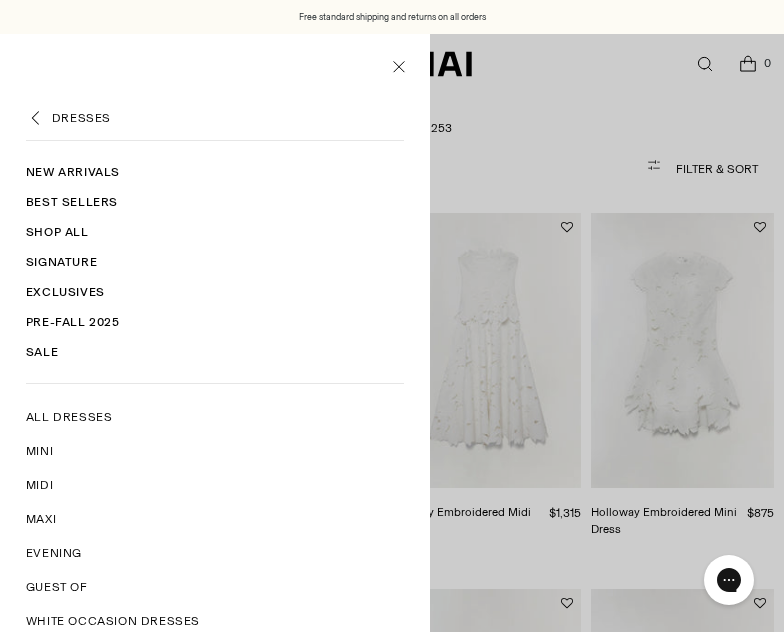 click on "Shop All" at bounding box center [215, 232] 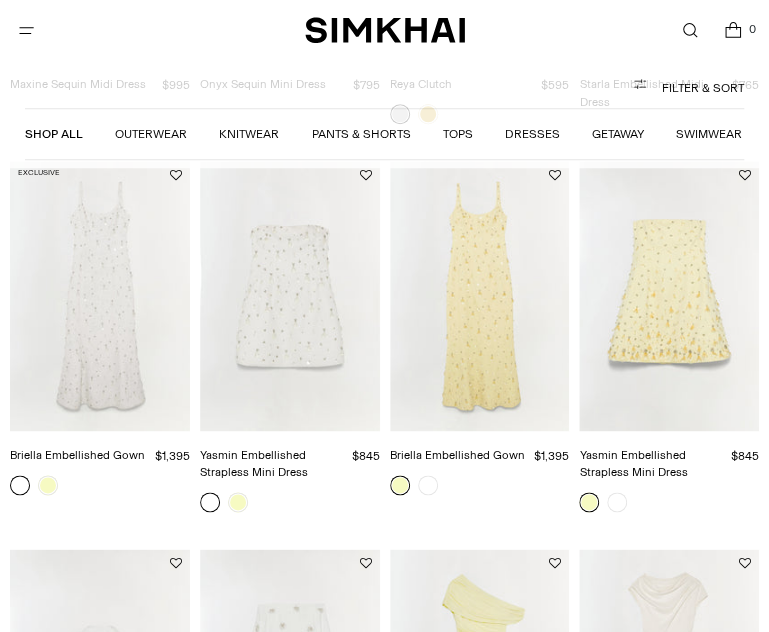 scroll, scrollTop: 0, scrollLeft: 0, axis: both 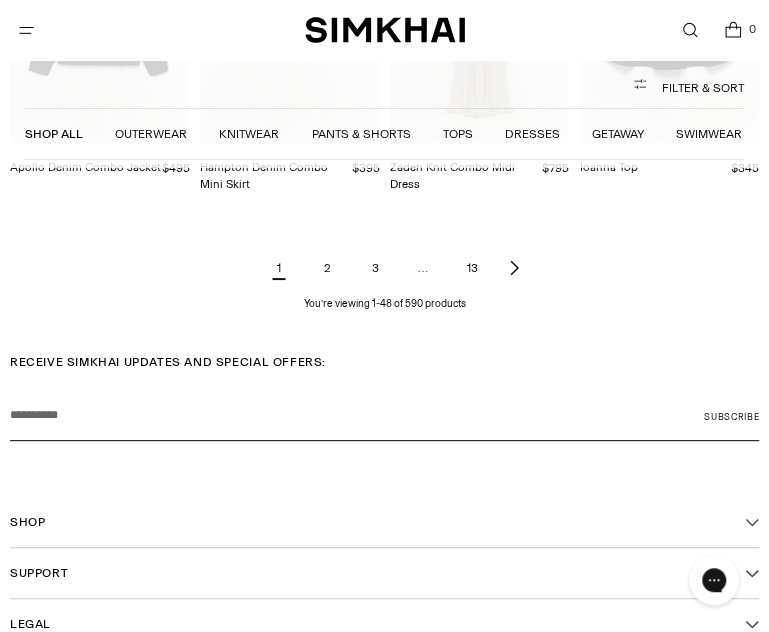 click on "2" at bounding box center [327, 268] 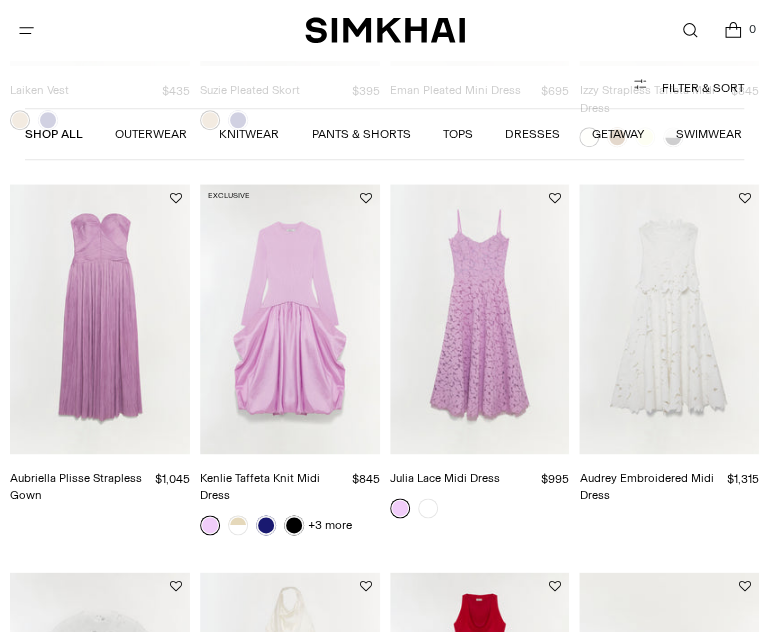 scroll, scrollTop: 468, scrollLeft: 0, axis: vertical 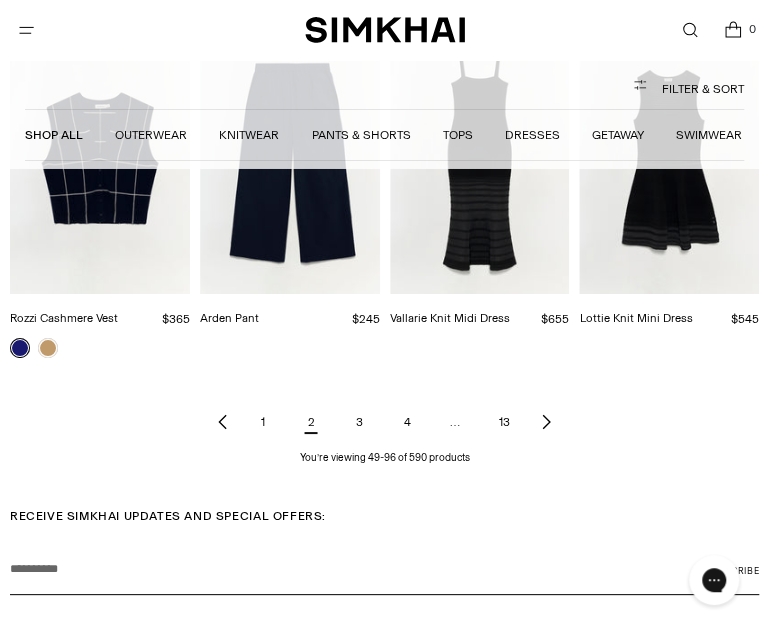 click at bounding box center [26, 30] 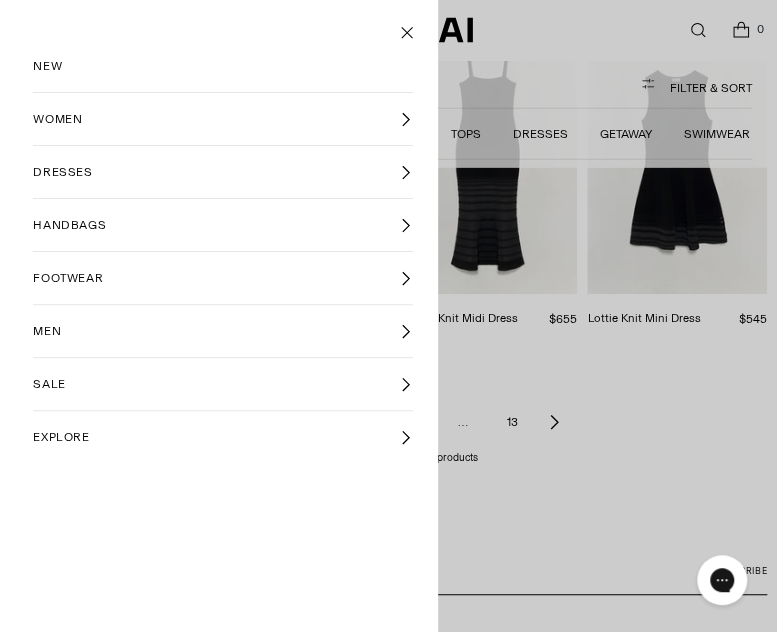 scroll, scrollTop: 0, scrollLeft: 0, axis: both 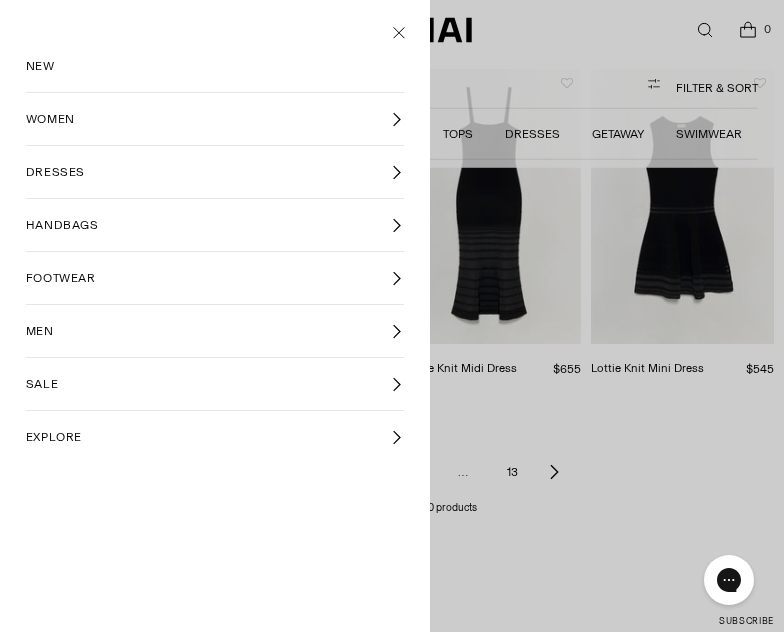 click on "SALE" at bounding box center [215, 384] 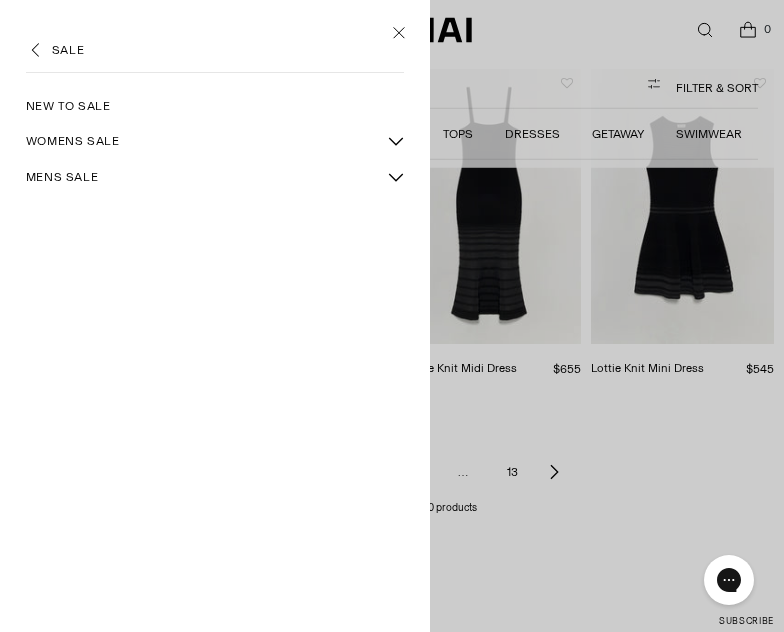 click on "WOMENS SALE" at bounding box center [73, 141] 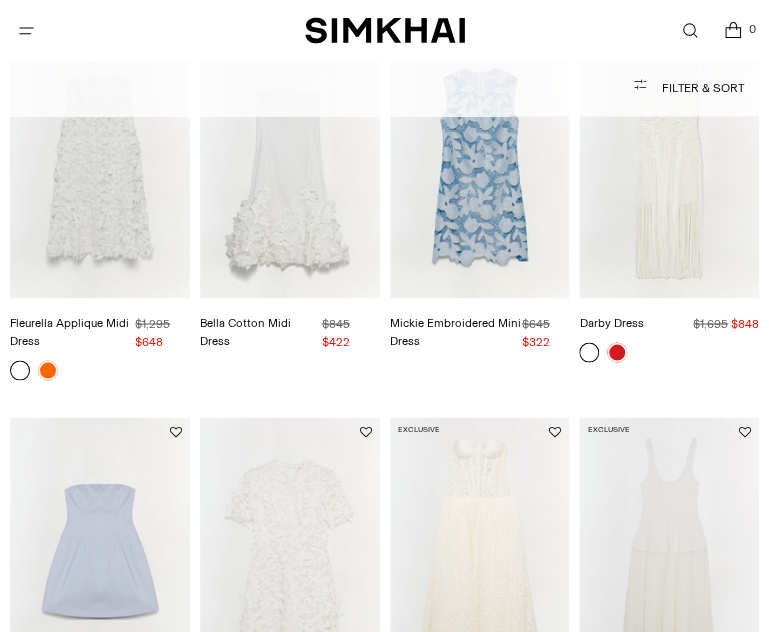 scroll, scrollTop: 790, scrollLeft: 0, axis: vertical 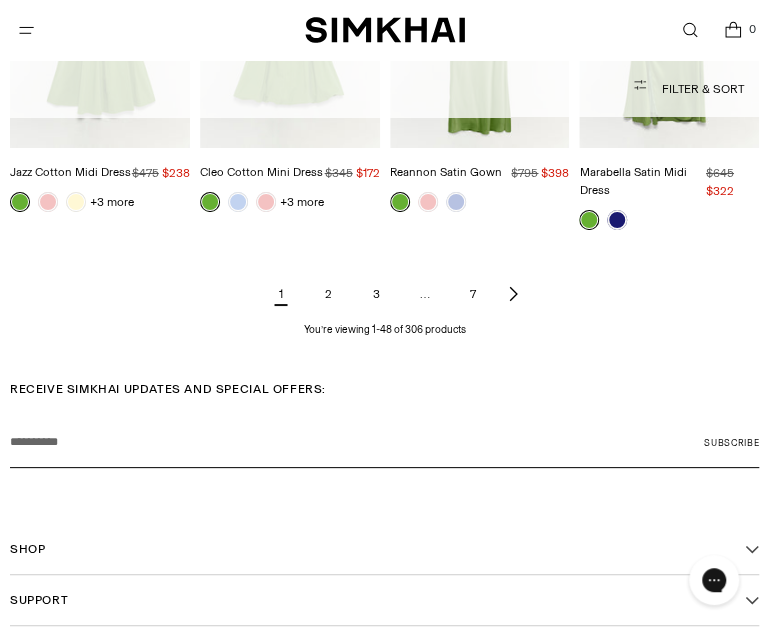 click 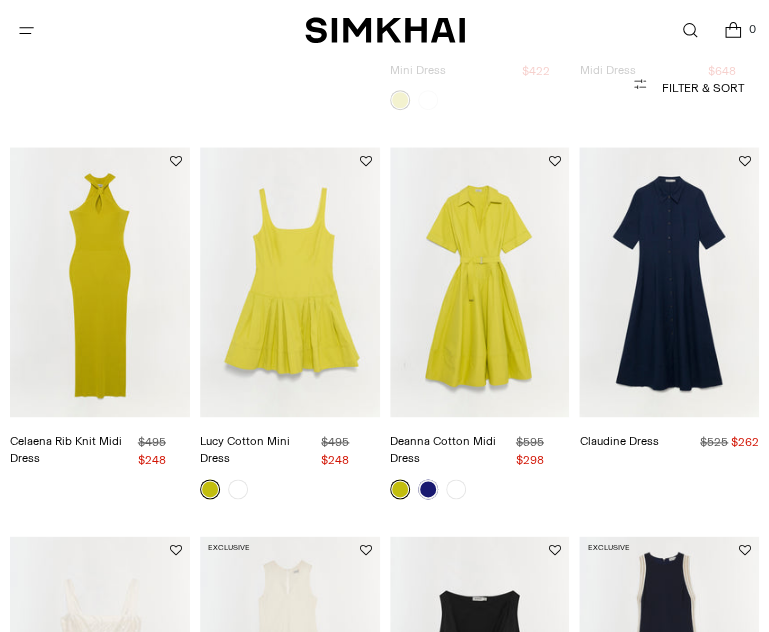 scroll, scrollTop: 898, scrollLeft: 0, axis: vertical 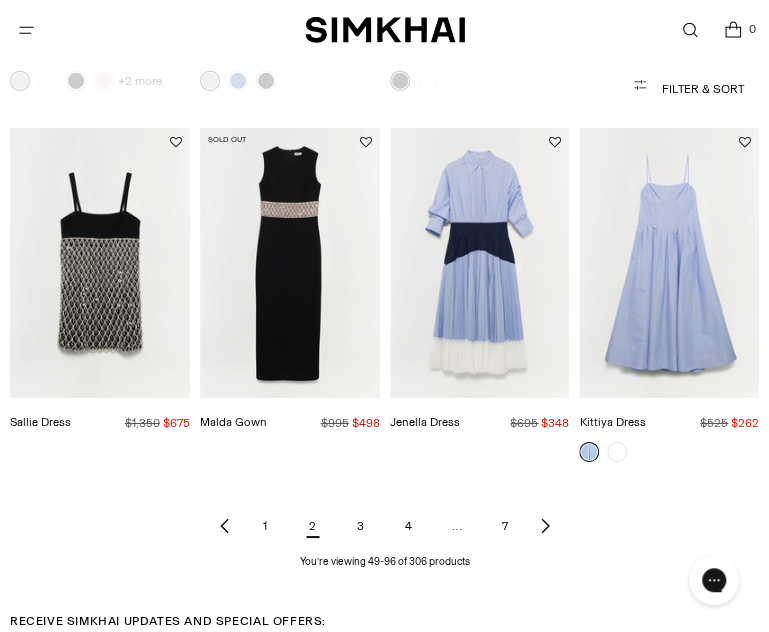 click on "3" at bounding box center (361, 526) 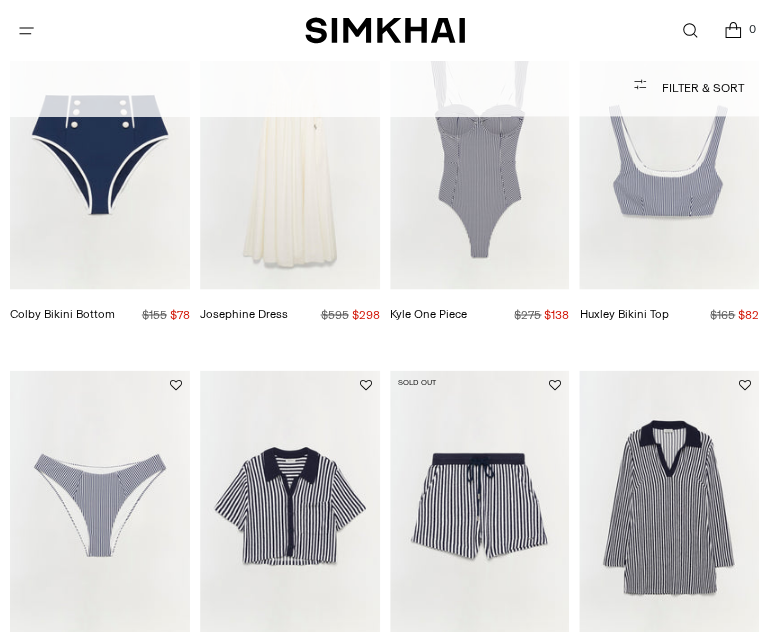 scroll, scrollTop: 1216, scrollLeft: 0, axis: vertical 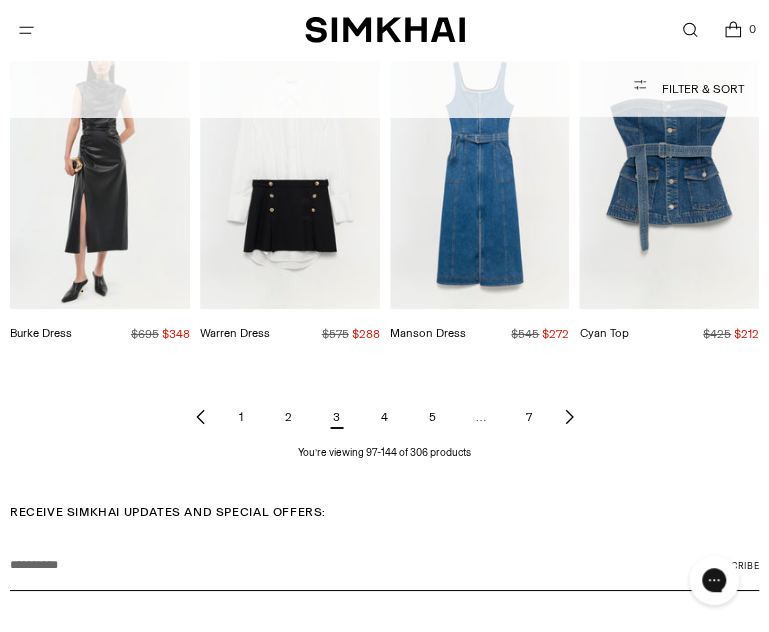 click 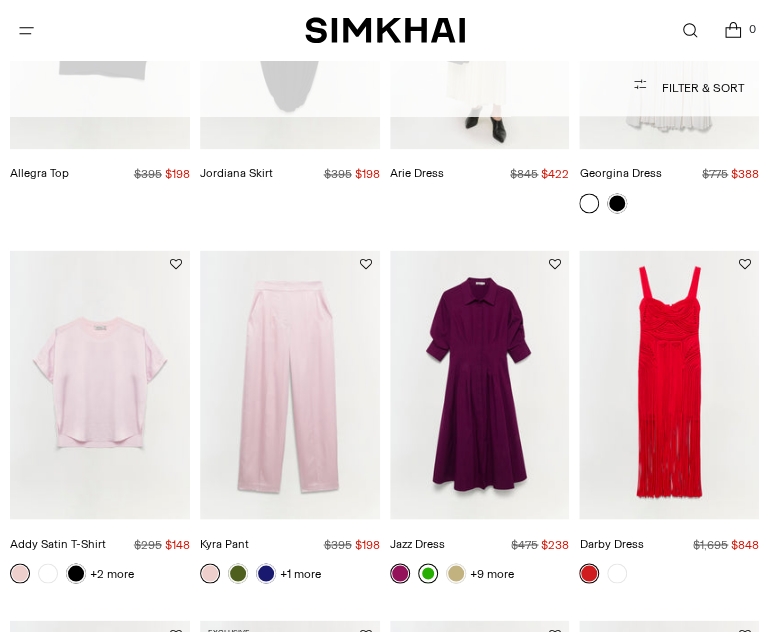 scroll, scrollTop: 712, scrollLeft: 0, axis: vertical 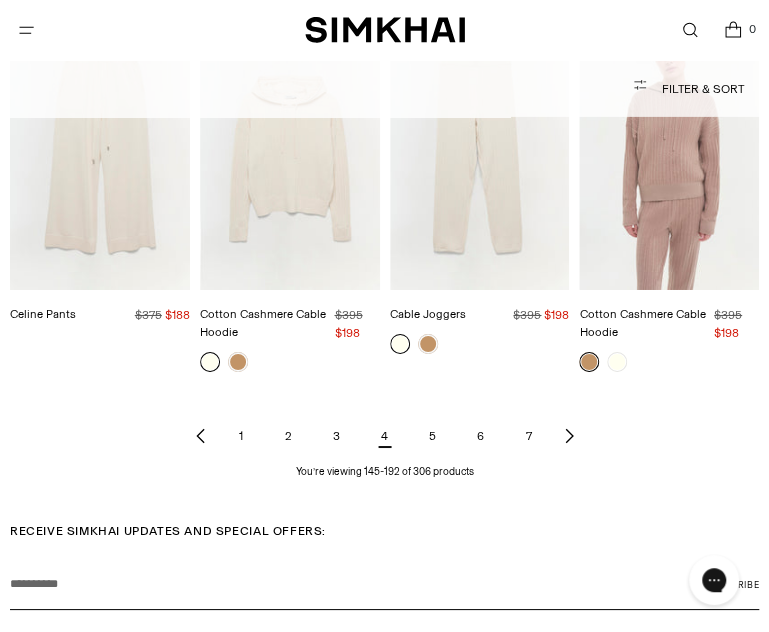 click 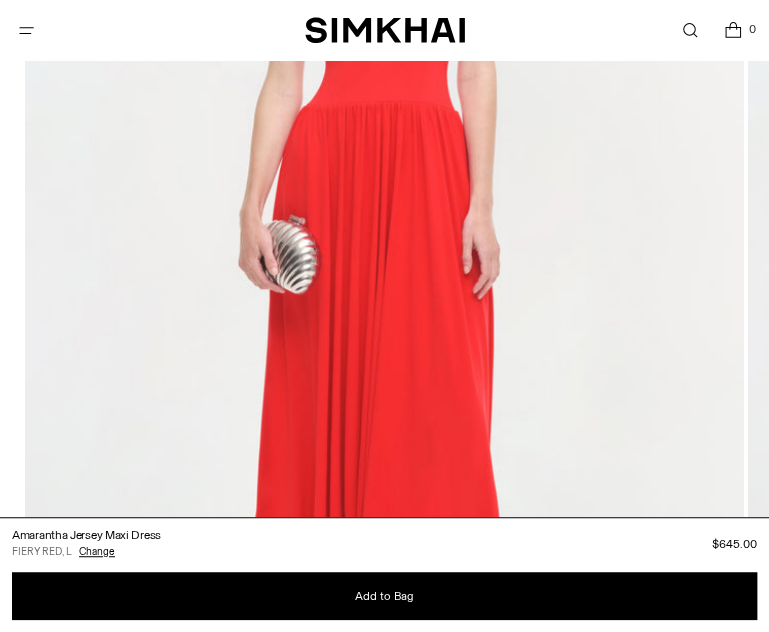 scroll, scrollTop: 0, scrollLeft: 0, axis: both 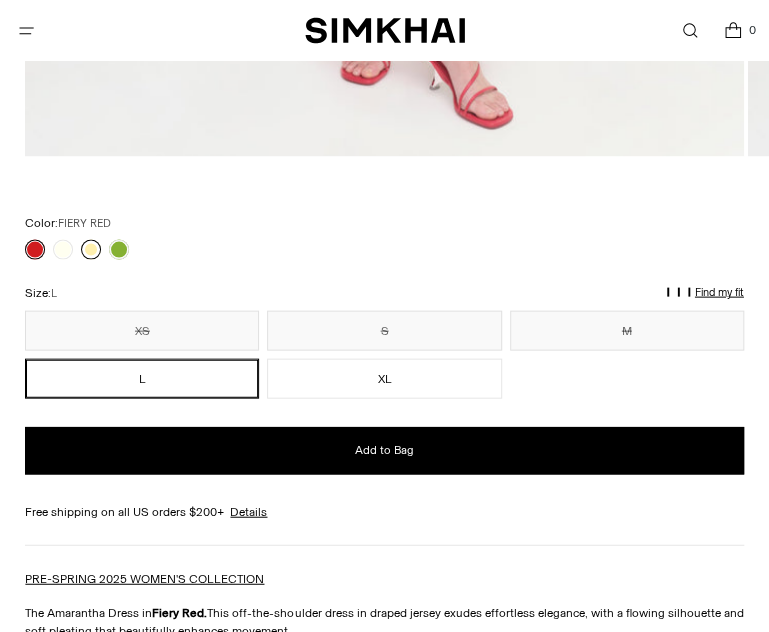 click at bounding box center (91, 249) 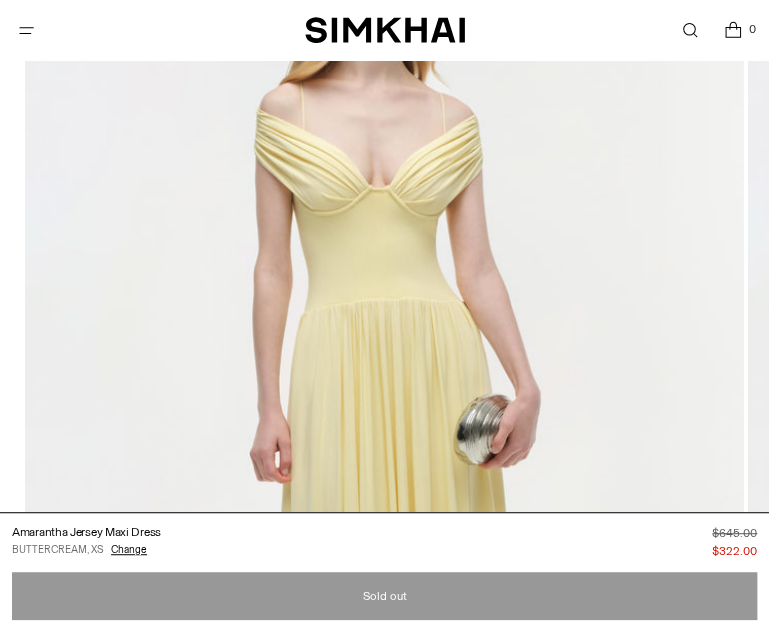 scroll, scrollTop: 642, scrollLeft: 0, axis: vertical 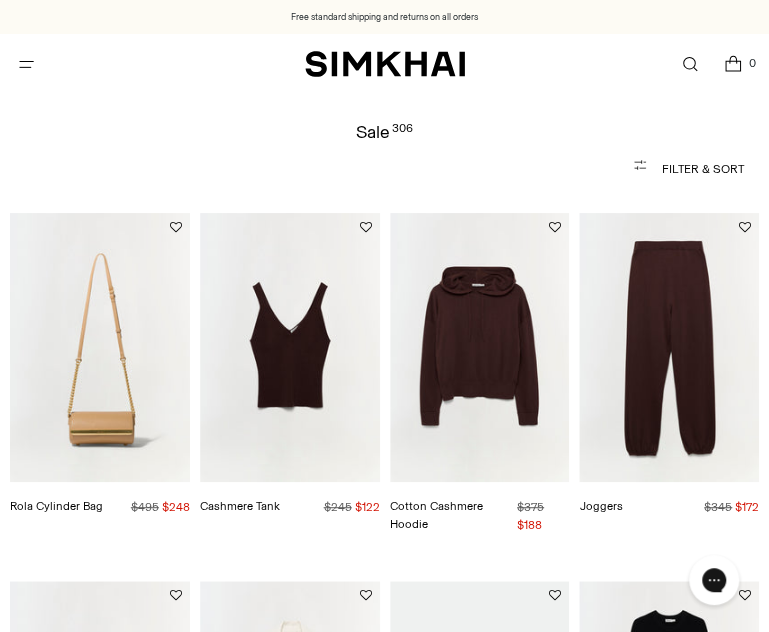 click on "Filter & Sort" at bounding box center (384, 169) 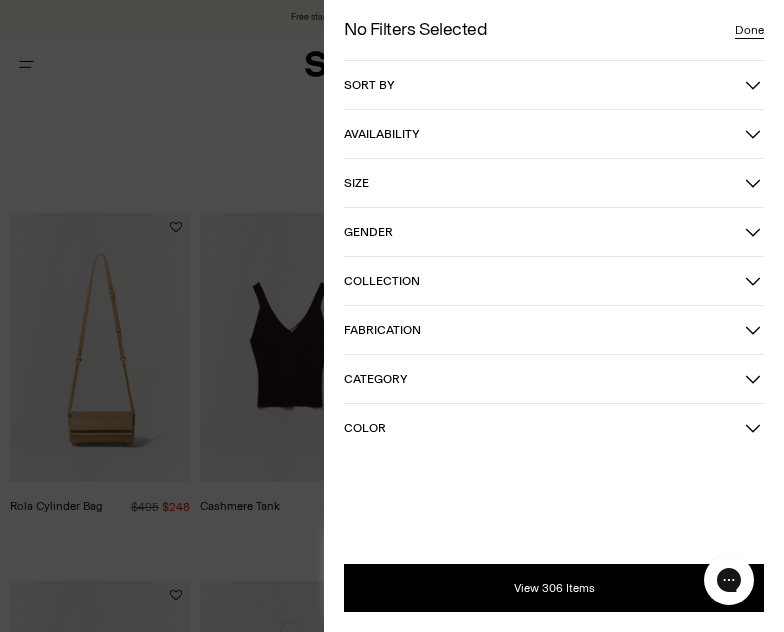 click on "Size" at bounding box center (544, 183) 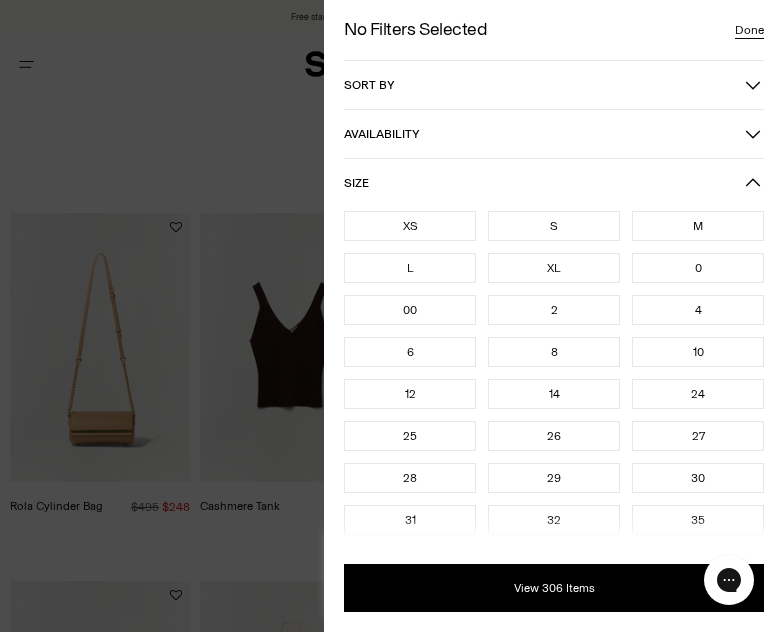 click on "XS" at bounding box center (410, 226) 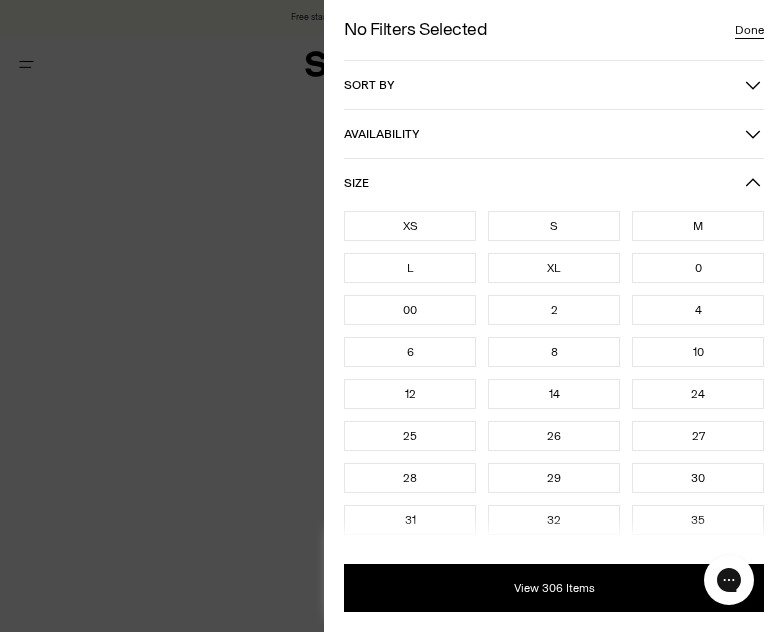 click on "0" at bounding box center [698, 268] 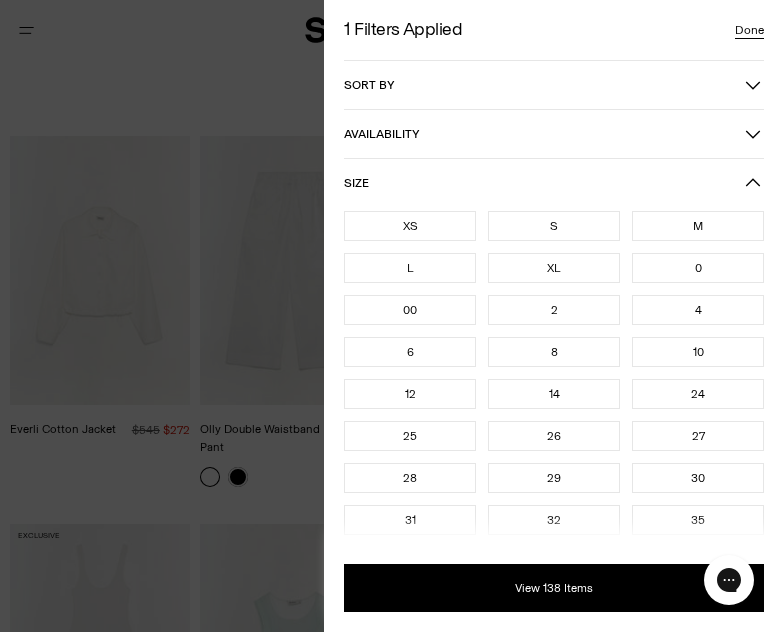 scroll, scrollTop: 110, scrollLeft: 0, axis: vertical 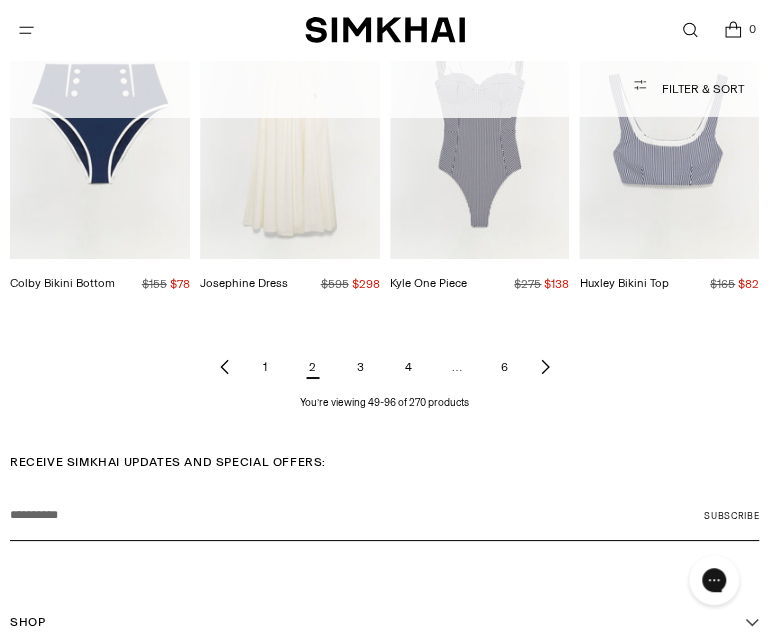 click on "3" at bounding box center [361, 367] 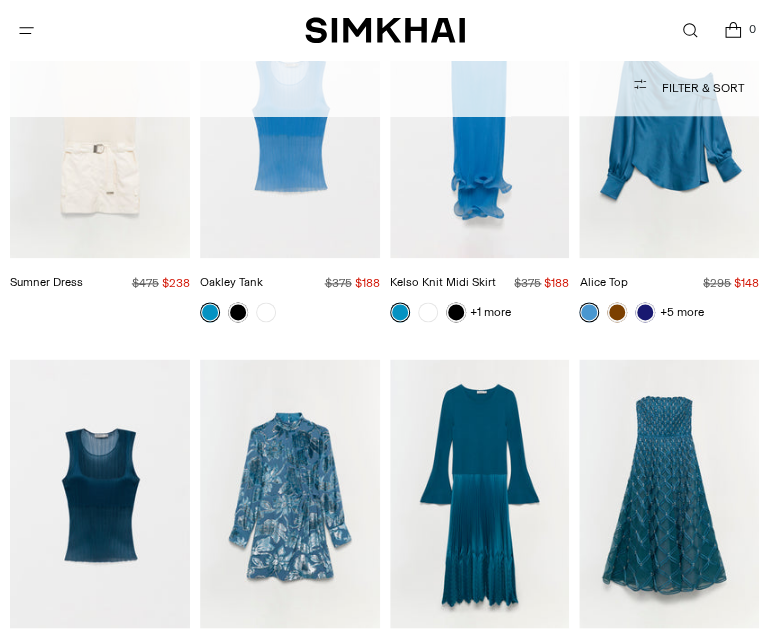 scroll, scrollTop: 575, scrollLeft: 0, axis: vertical 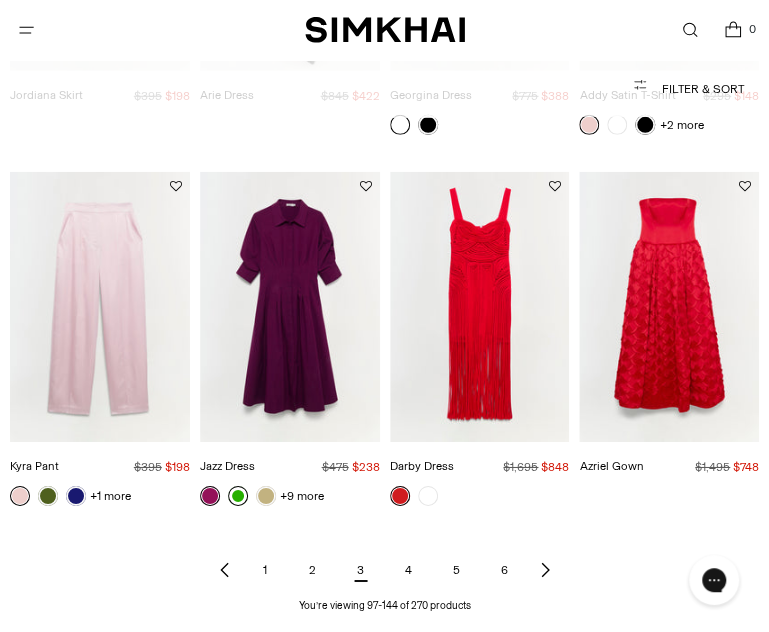 click 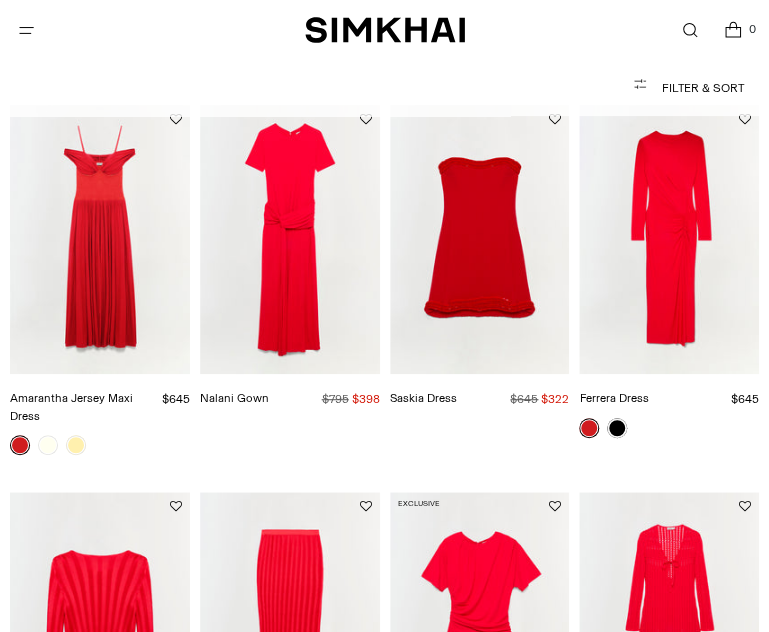 scroll, scrollTop: 113, scrollLeft: 0, axis: vertical 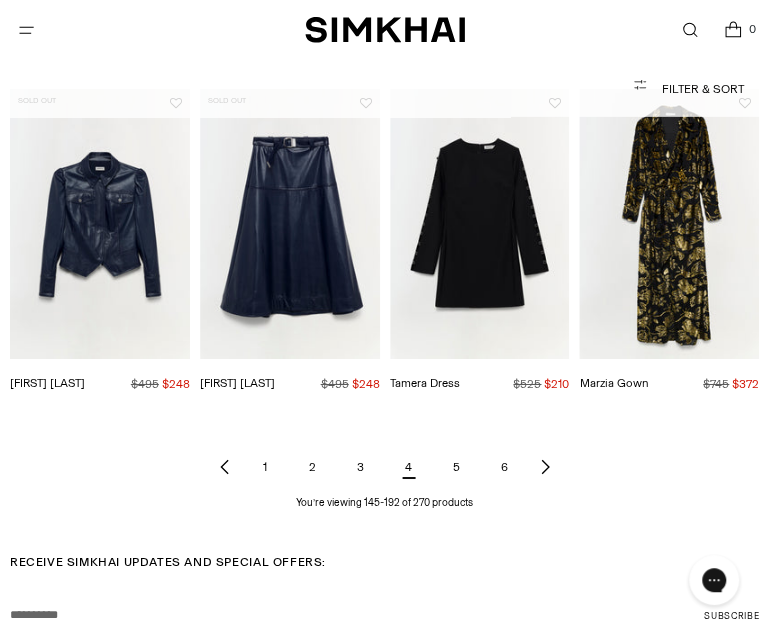 click on "5" at bounding box center (457, 467) 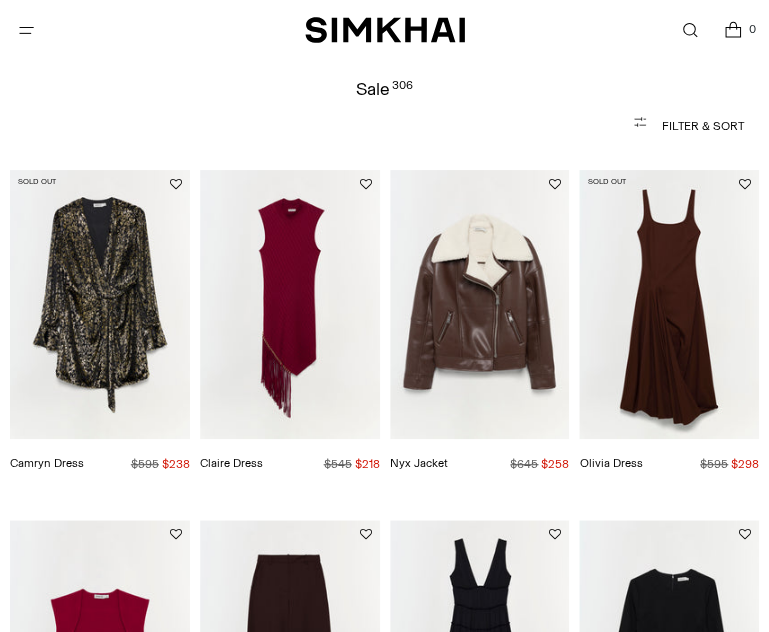 scroll, scrollTop: 133, scrollLeft: 0, axis: vertical 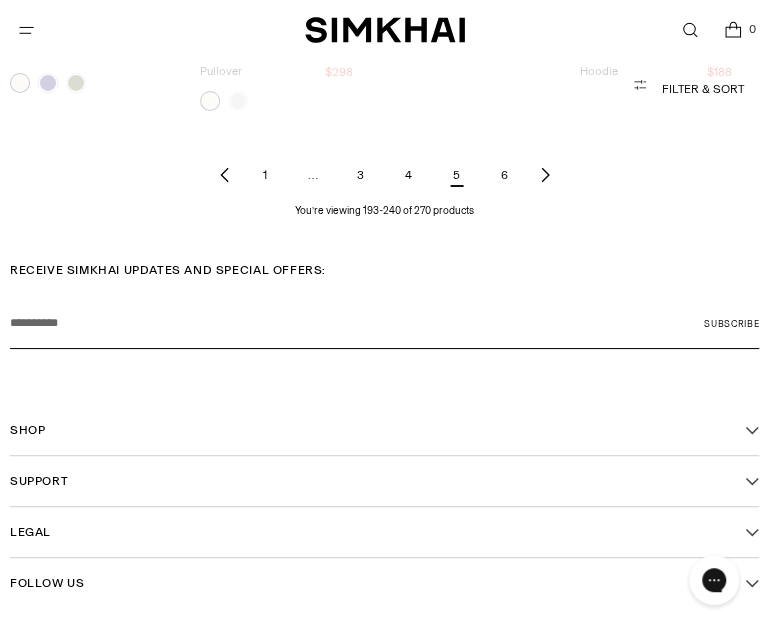 click on "6" at bounding box center (505, 175) 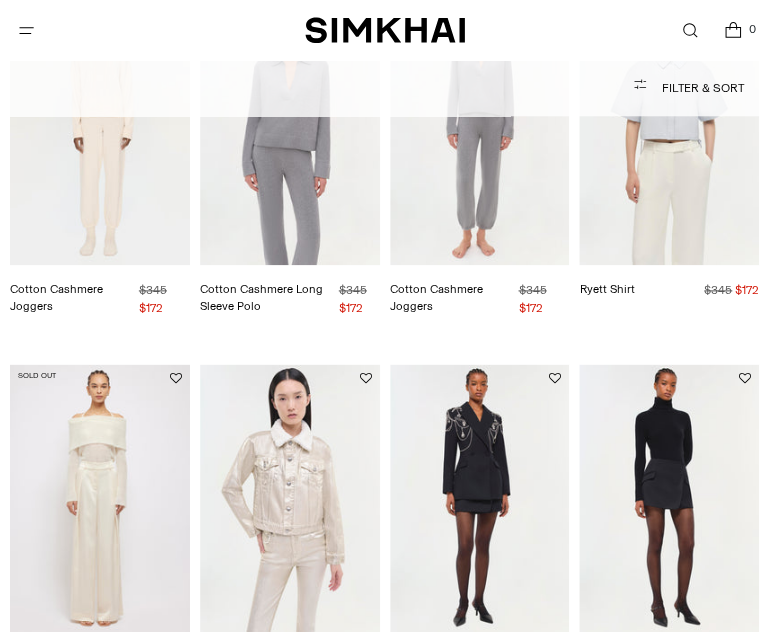 scroll, scrollTop: 751, scrollLeft: 0, axis: vertical 